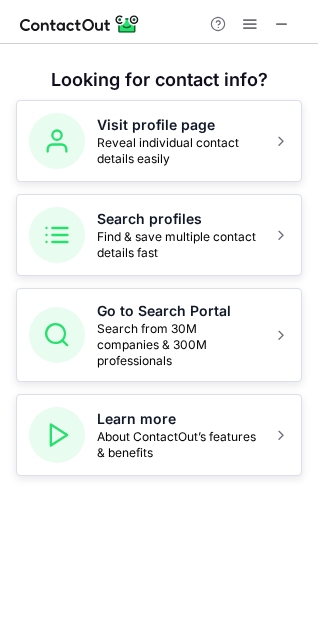 scroll, scrollTop: 0, scrollLeft: 0, axis: both 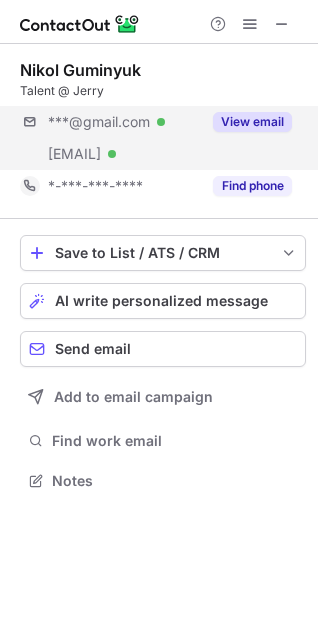 click on "***@gmail.com Verified ***@getjerry.com Verified View email" at bounding box center [163, 138] 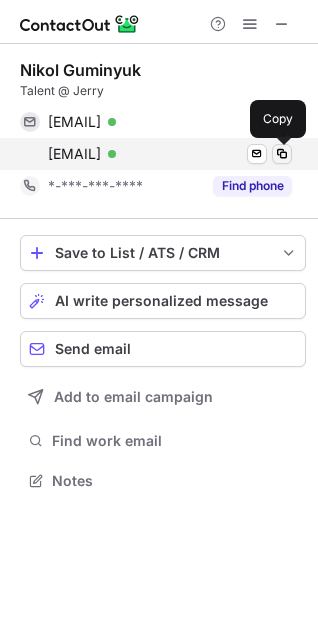 click at bounding box center [282, 154] 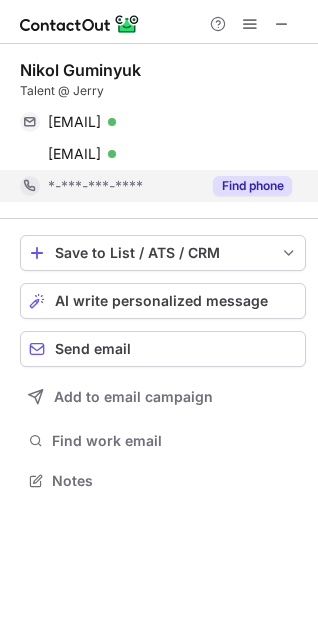 scroll, scrollTop: 466, scrollLeft: 318, axis: both 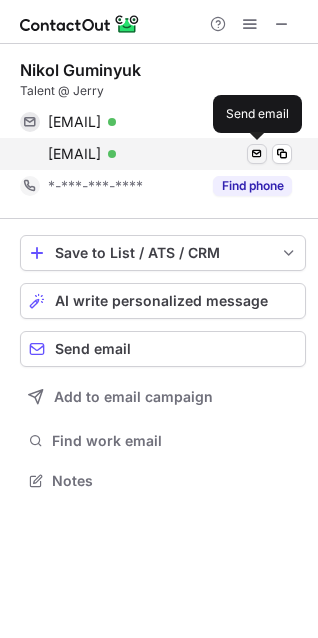 click at bounding box center [257, 154] 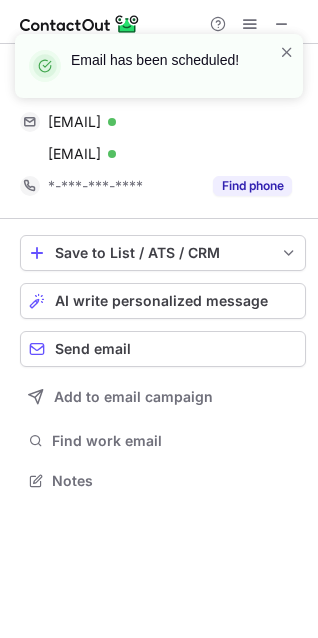click on "Email has been scheduled!" at bounding box center (163, 60) 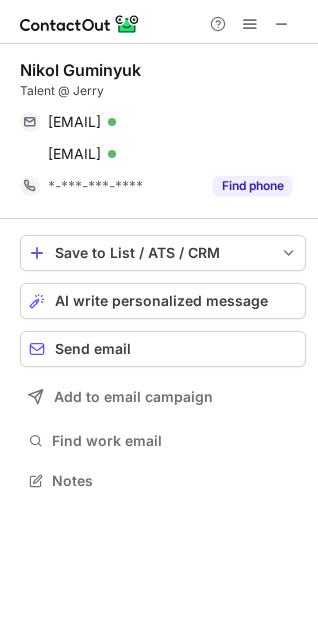 scroll, scrollTop: 466, scrollLeft: 318, axis: both 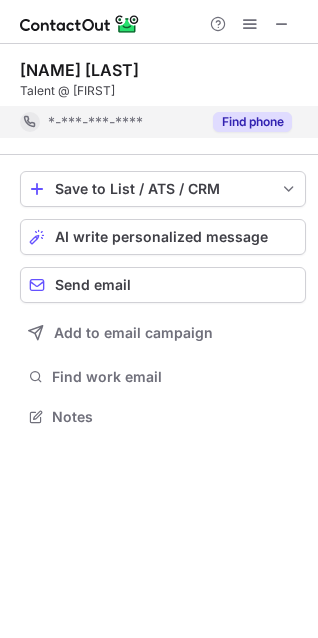 click on "*-***-***-****" at bounding box center (95, 122) 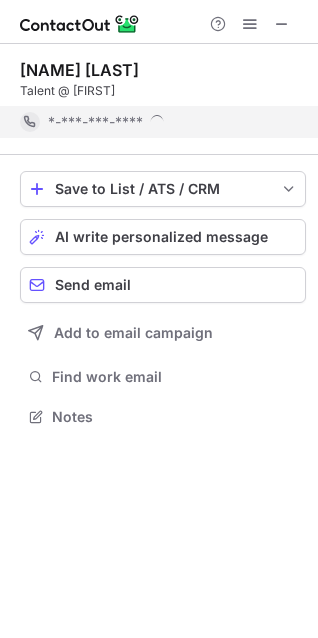 scroll, scrollTop: 10, scrollLeft: 9, axis: both 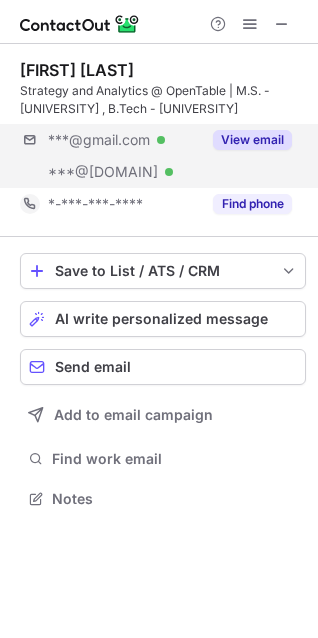 click on "***@[DOMAIN] Verified ***@[DOMAIN] Verified View email" at bounding box center (163, 156) 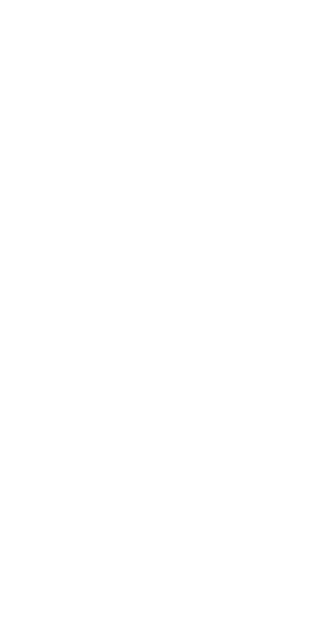 scroll, scrollTop: 0, scrollLeft: 0, axis: both 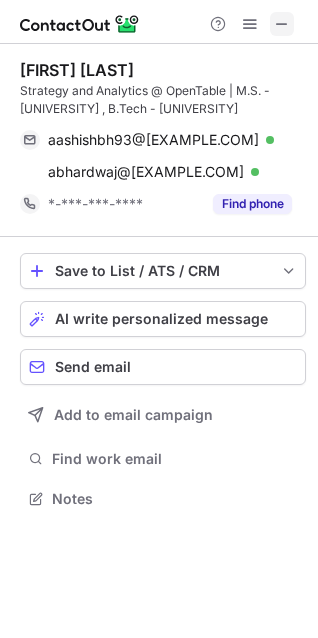 click at bounding box center (282, 24) 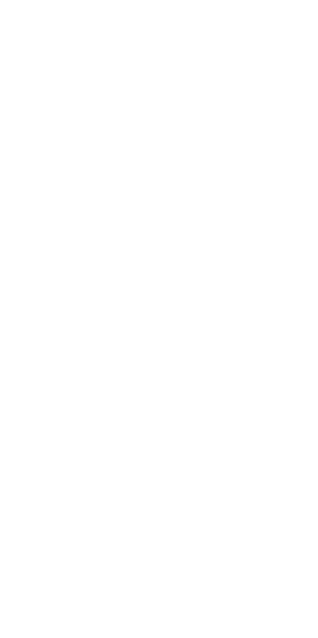 scroll, scrollTop: 0, scrollLeft: 0, axis: both 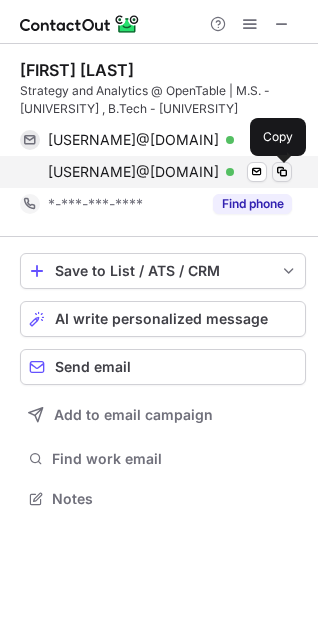 click at bounding box center [282, 172] 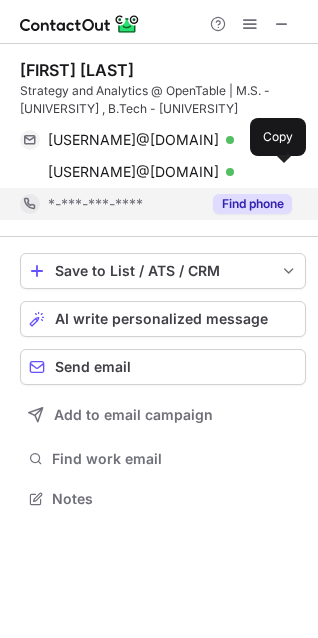 type 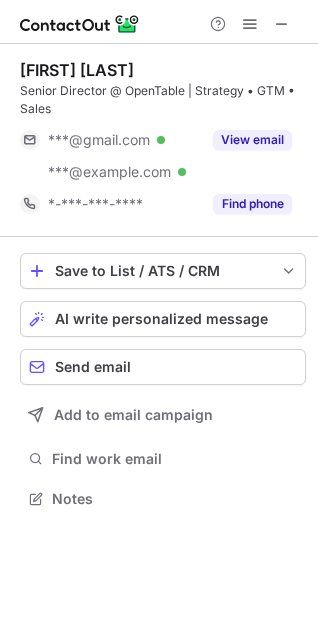 scroll, scrollTop: 0, scrollLeft: 0, axis: both 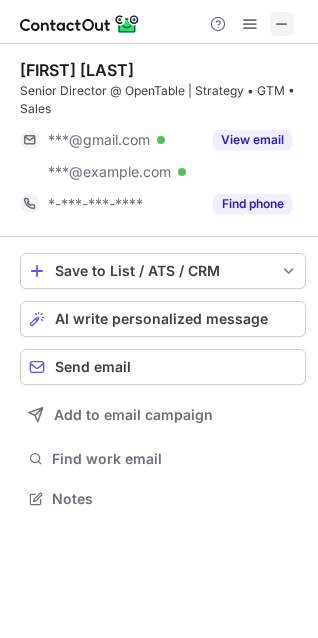 click at bounding box center (282, 24) 